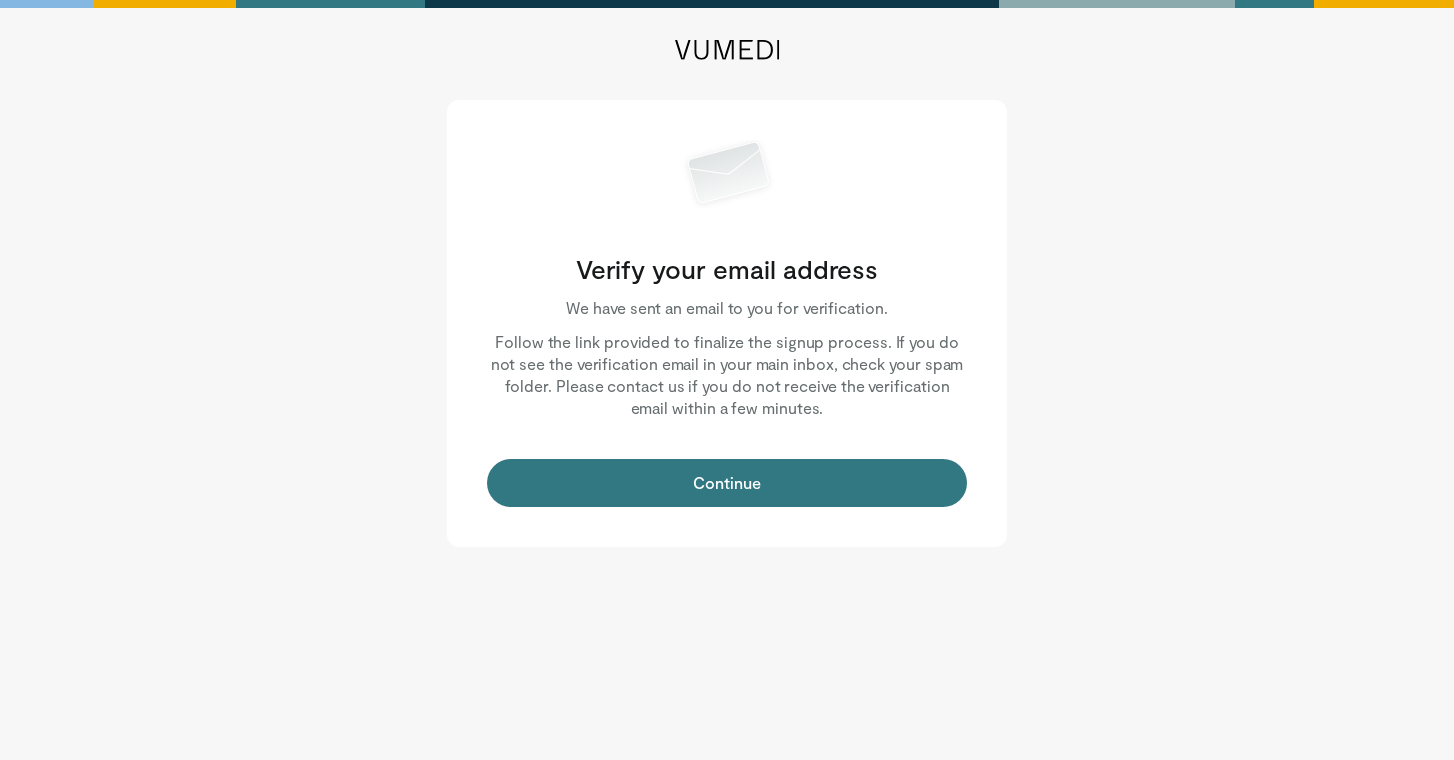 scroll, scrollTop: 0, scrollLeft: 0, axis: both 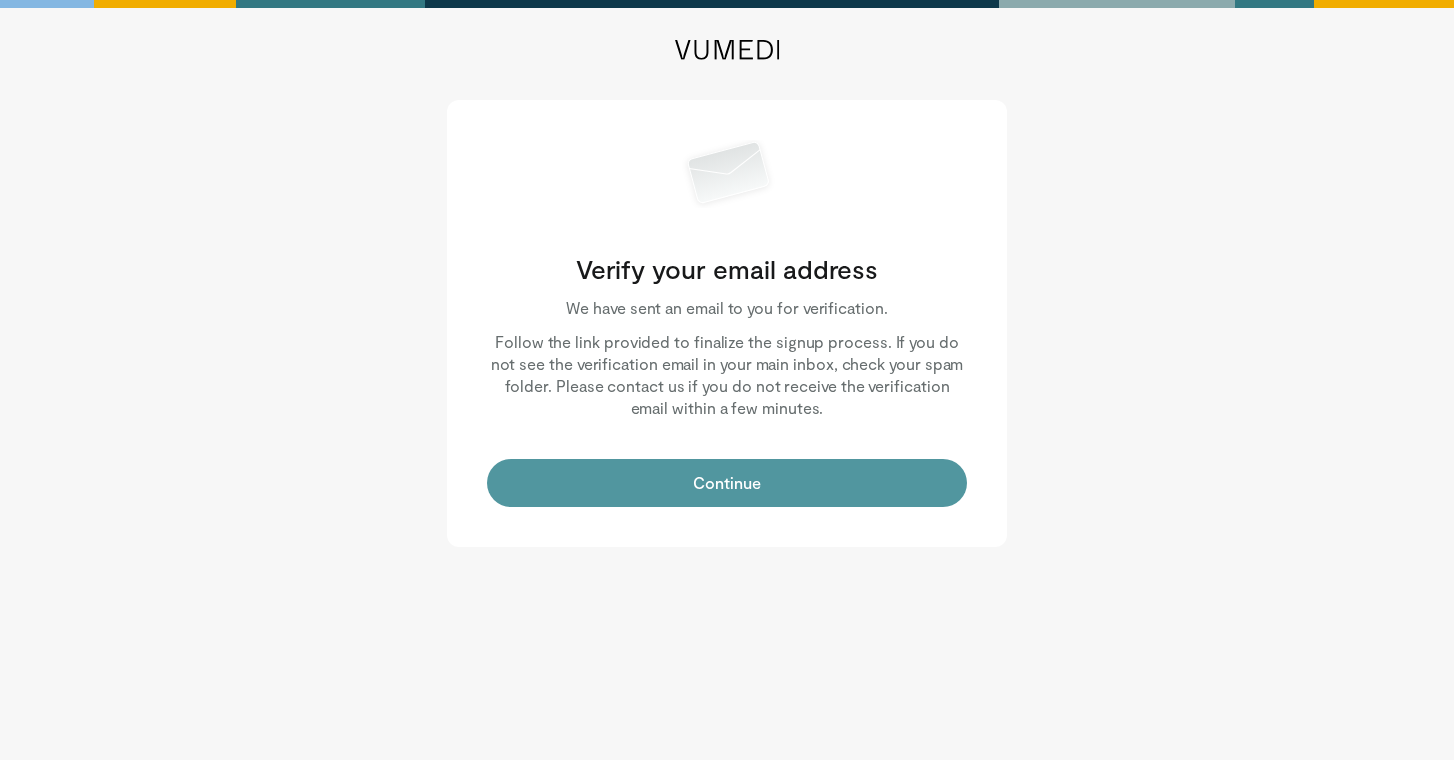 click on "Continue" at bounding box center [727, 483] 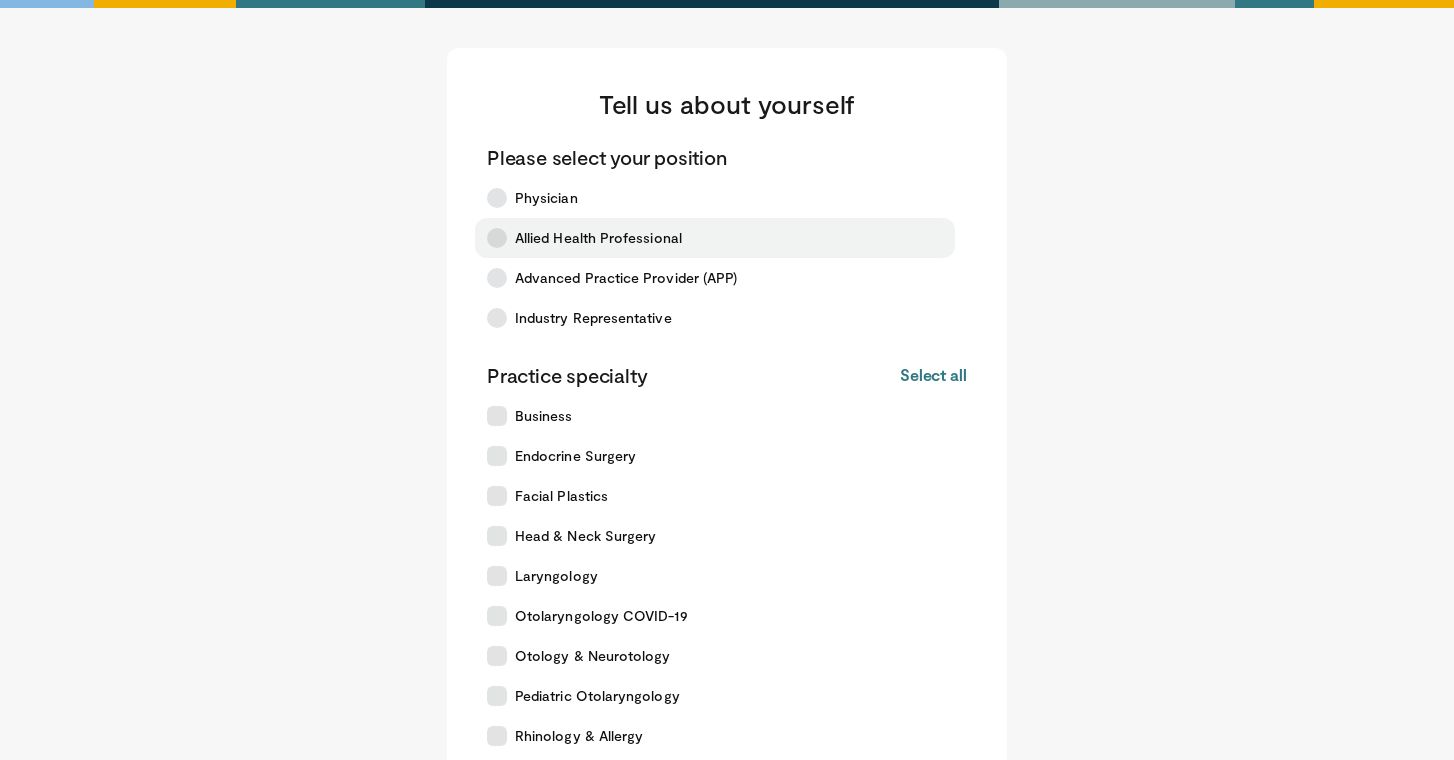 scroll, scrollTop: 358, scrollLeft: 0, axis: vertical 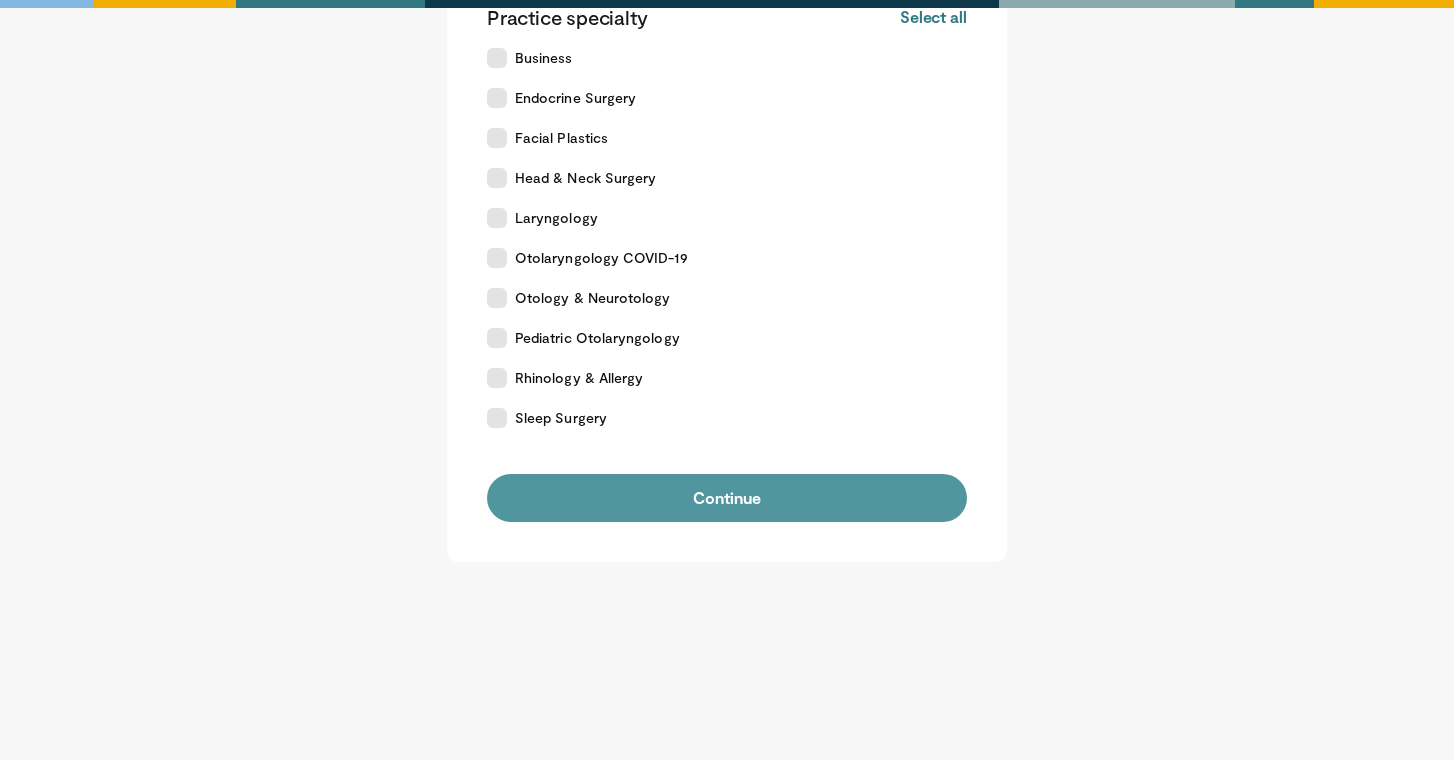click on "Continue" at bounding box center [727, 498] 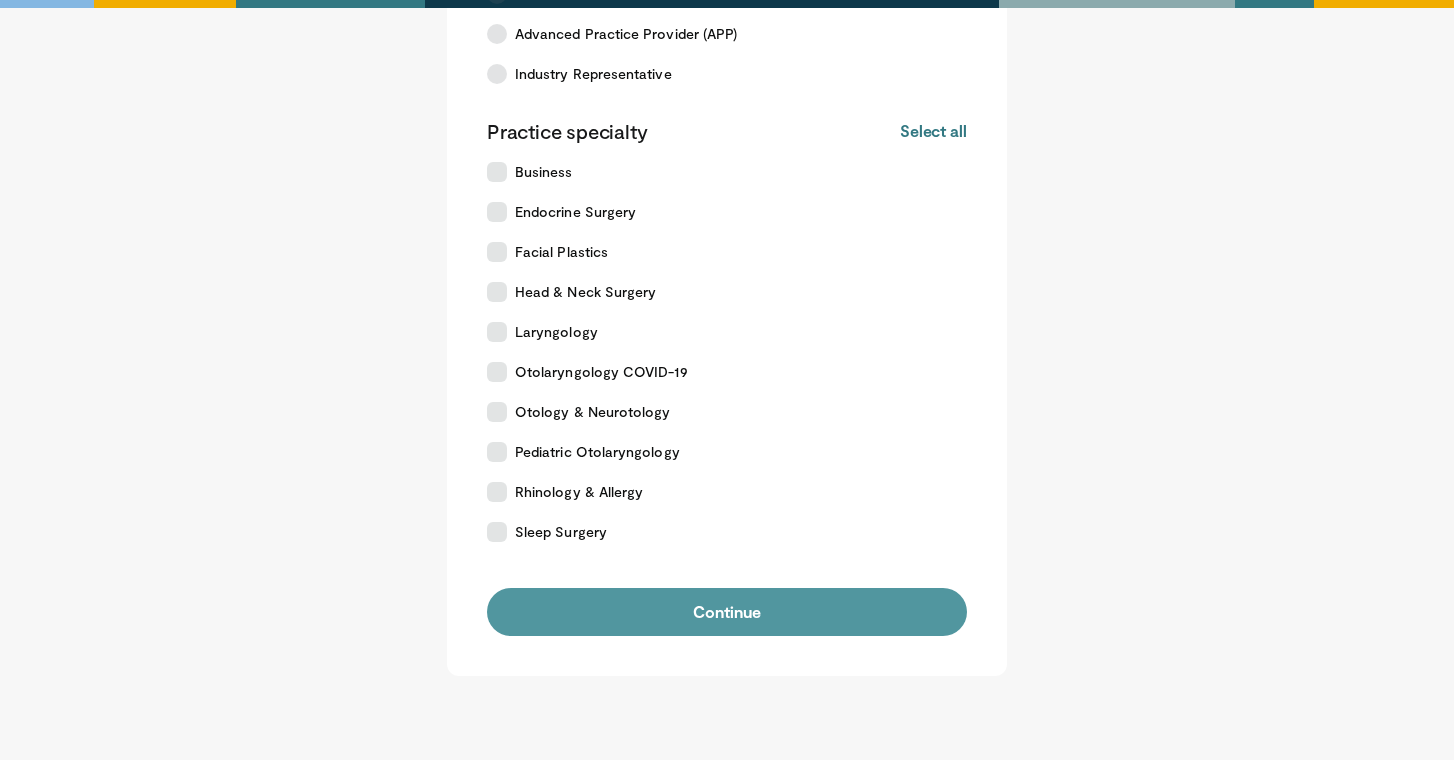 scroll, scrollTop: 0, scrollLeft: 0, axis: both 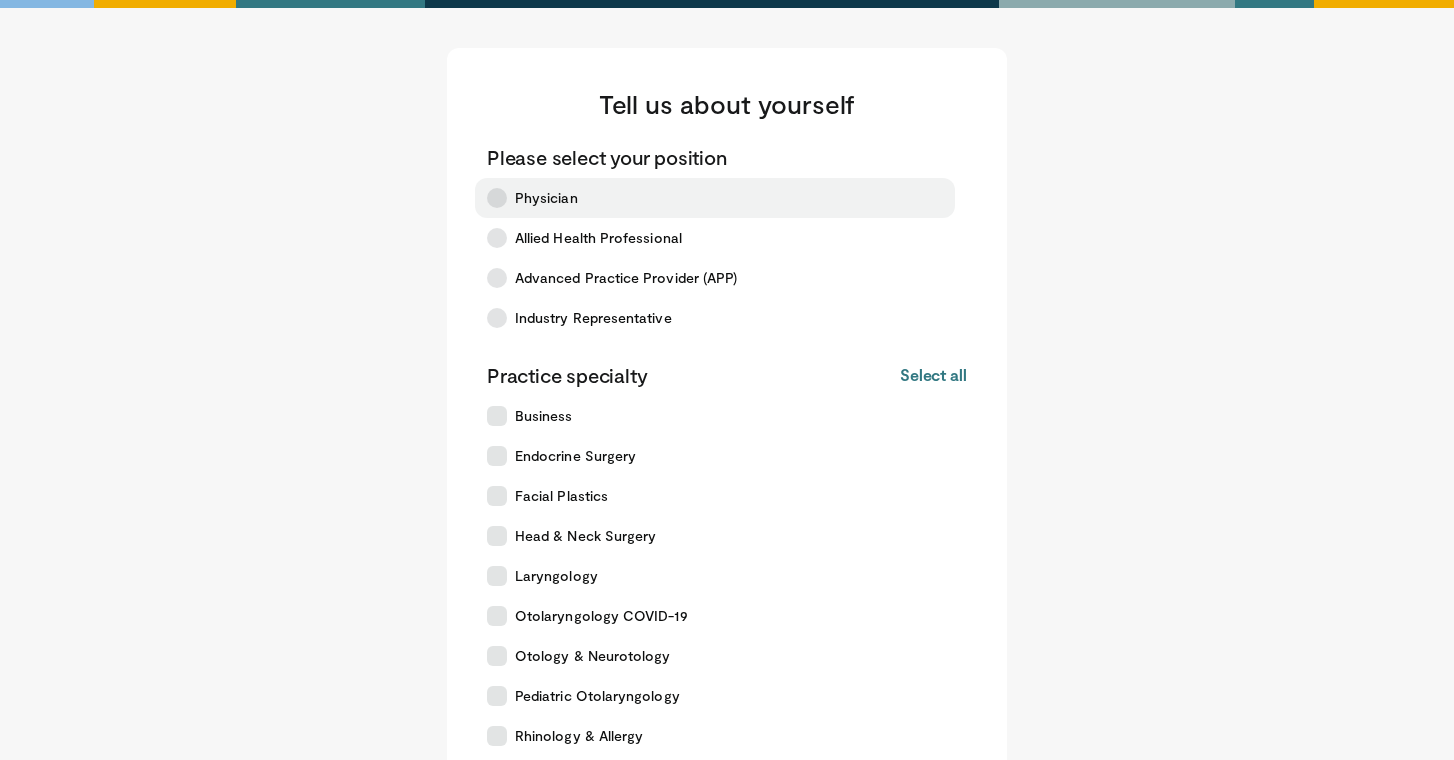 click on "Physician" at bounding box center [715, 198] 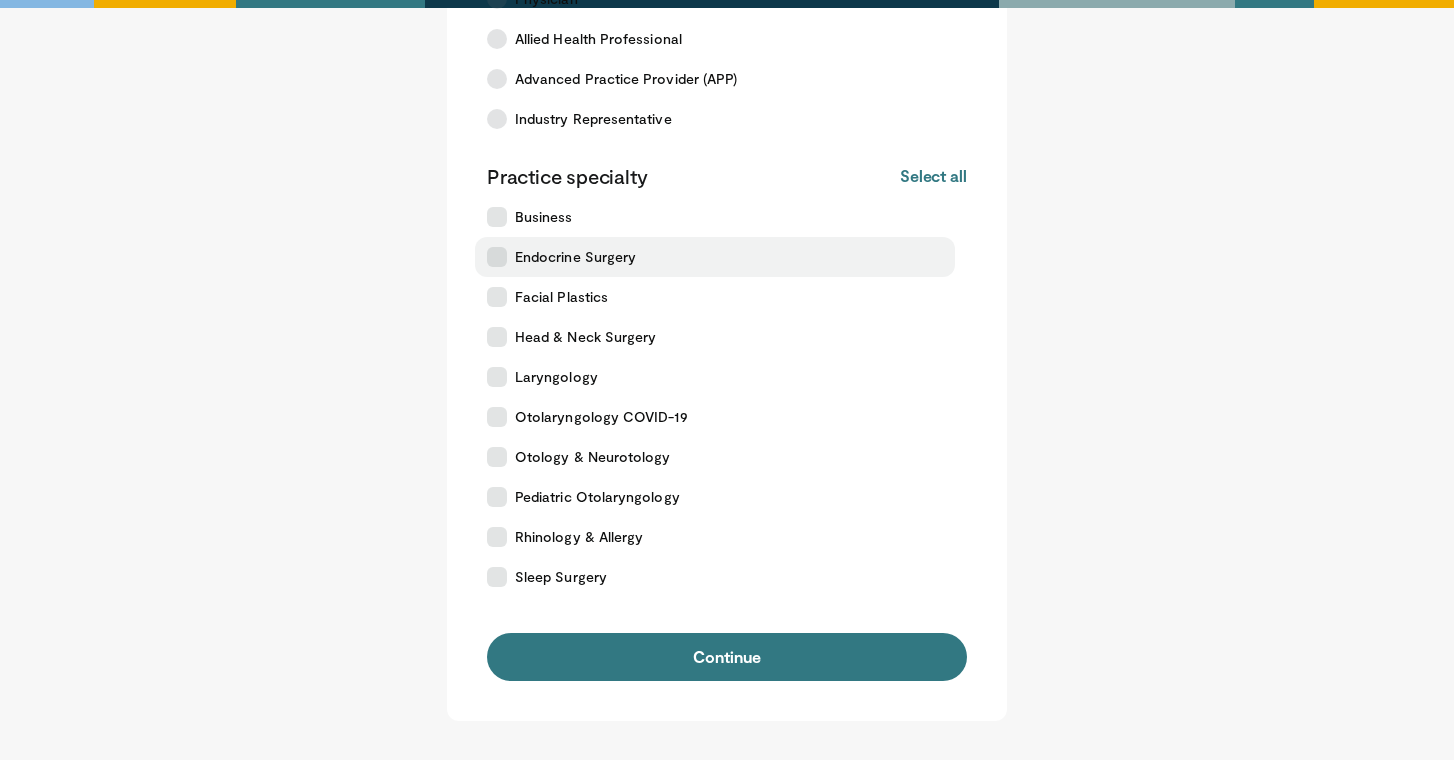 scroll, scrollTop: 358, scrollLeft: 0, axis: vertical 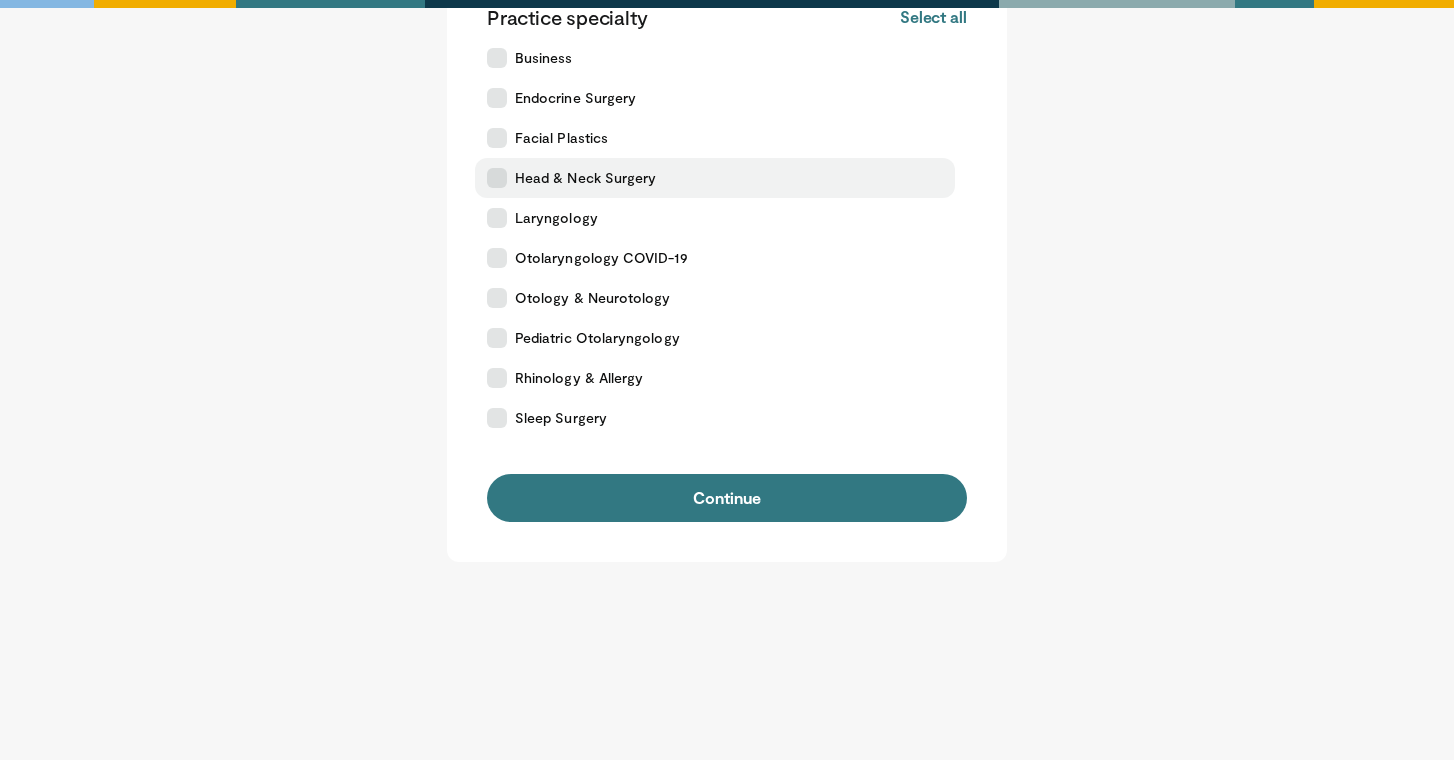 click on "Head & Neck Surgery" at bounding box center [715, 178] 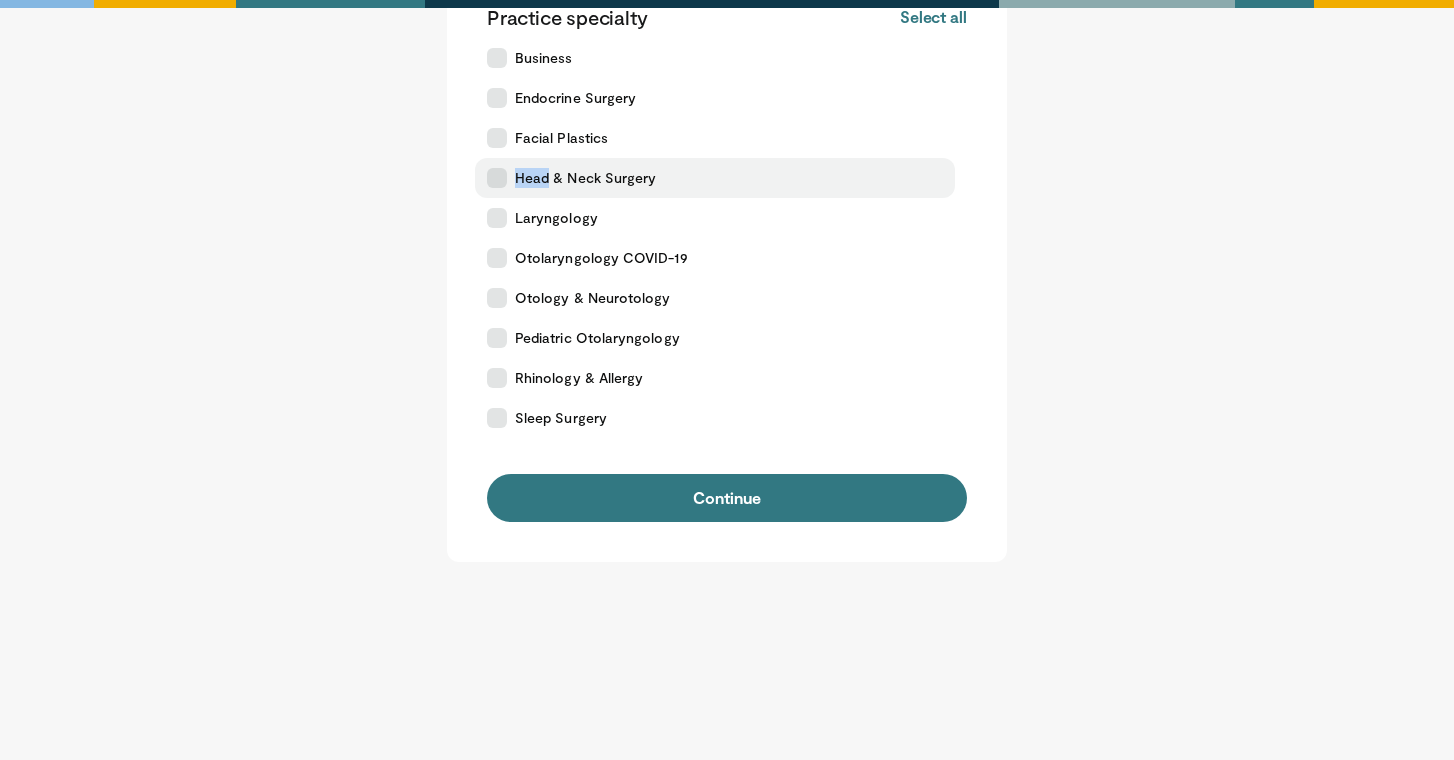 click on "Head & Neck Surgery" at bounding box center (715, 178) 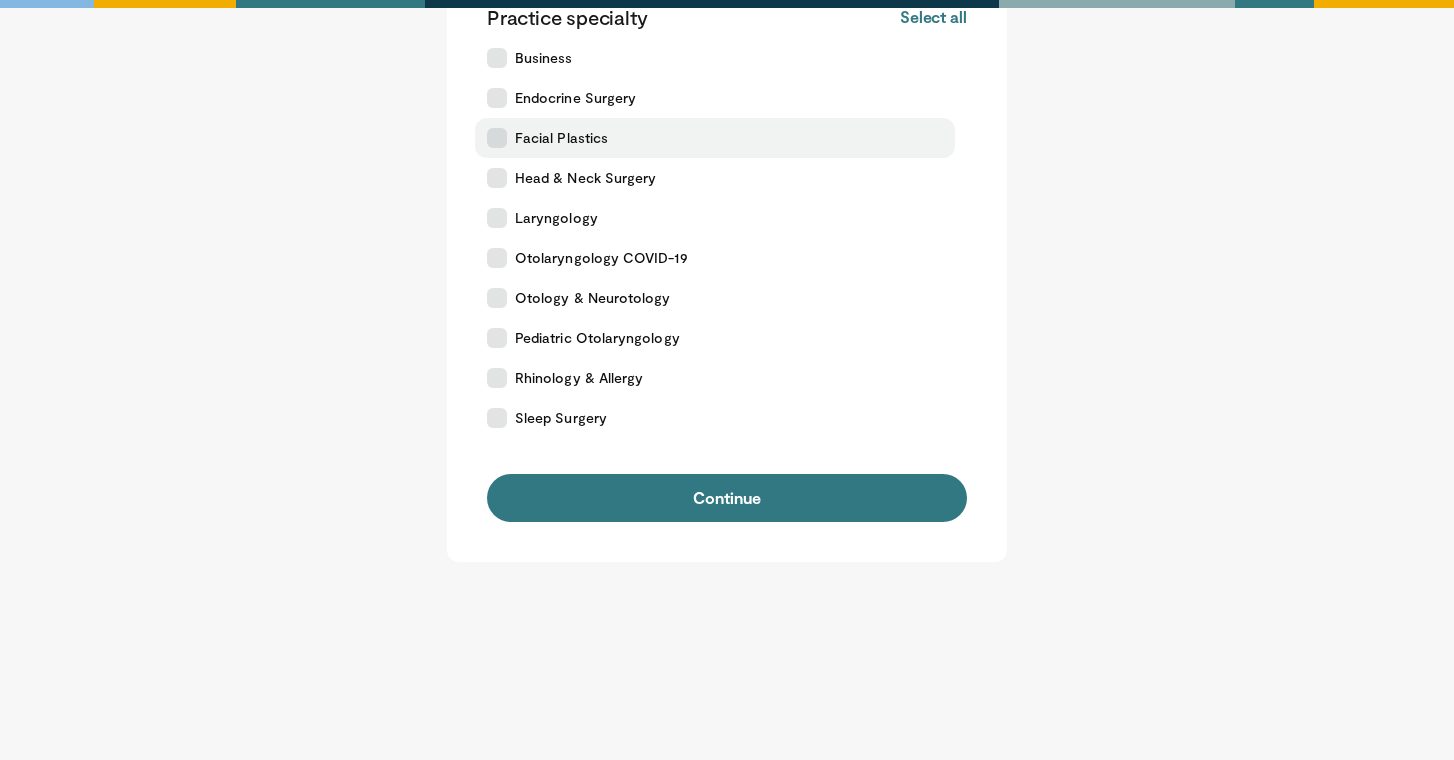 click on "Facial Plastics" at bounding box center [561, 138] 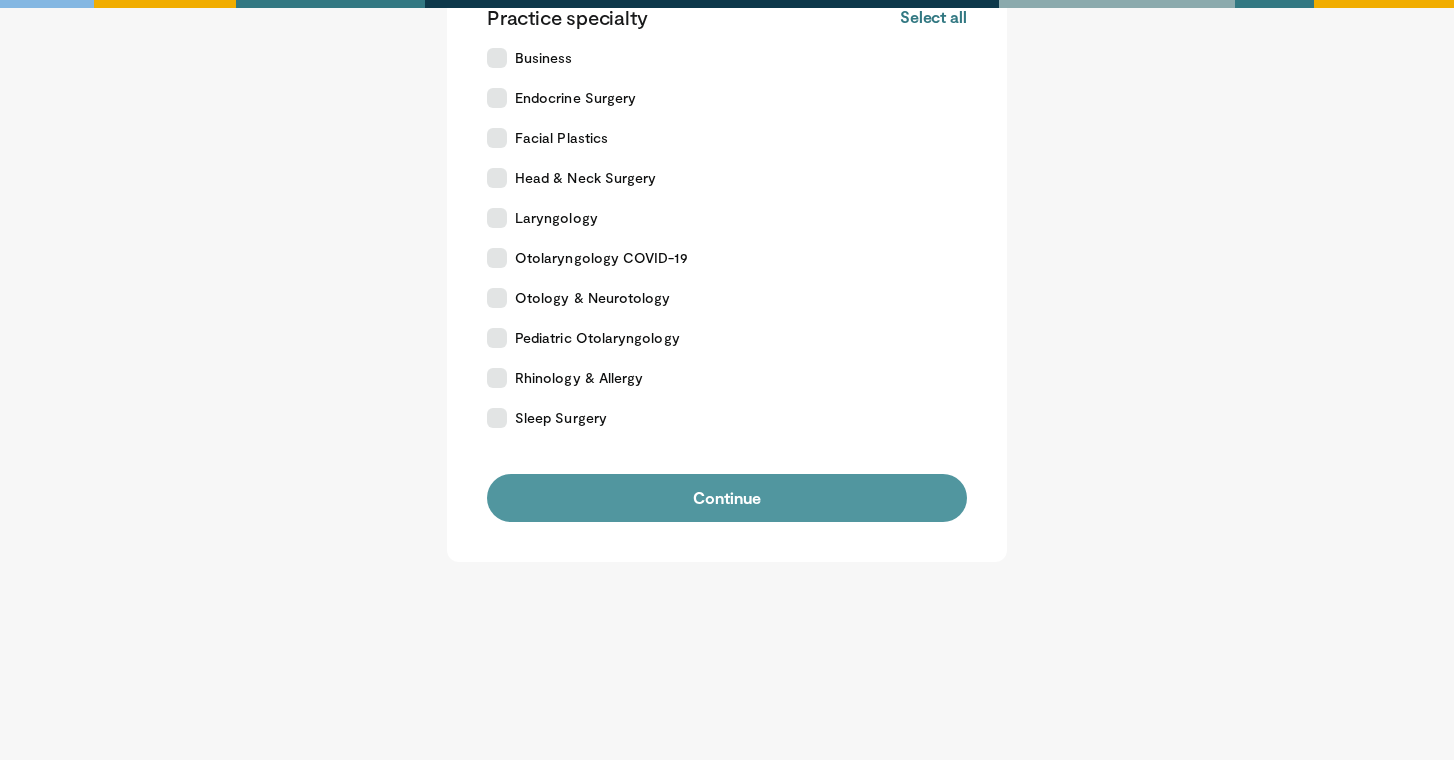 click on "Continue" at bounding box center [727, 498] 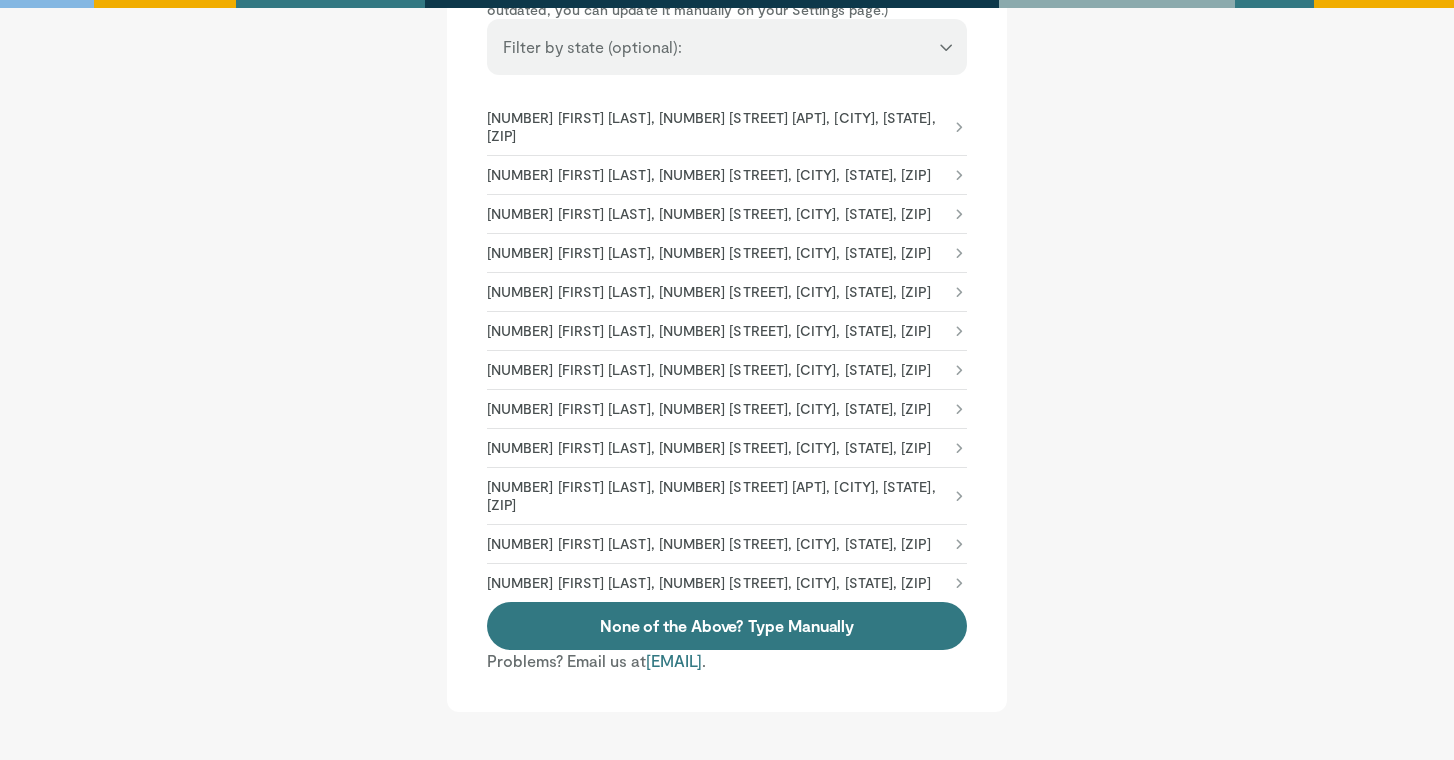 scroll, scrollTop: 326, scrollLeft: 0, axis: vertical 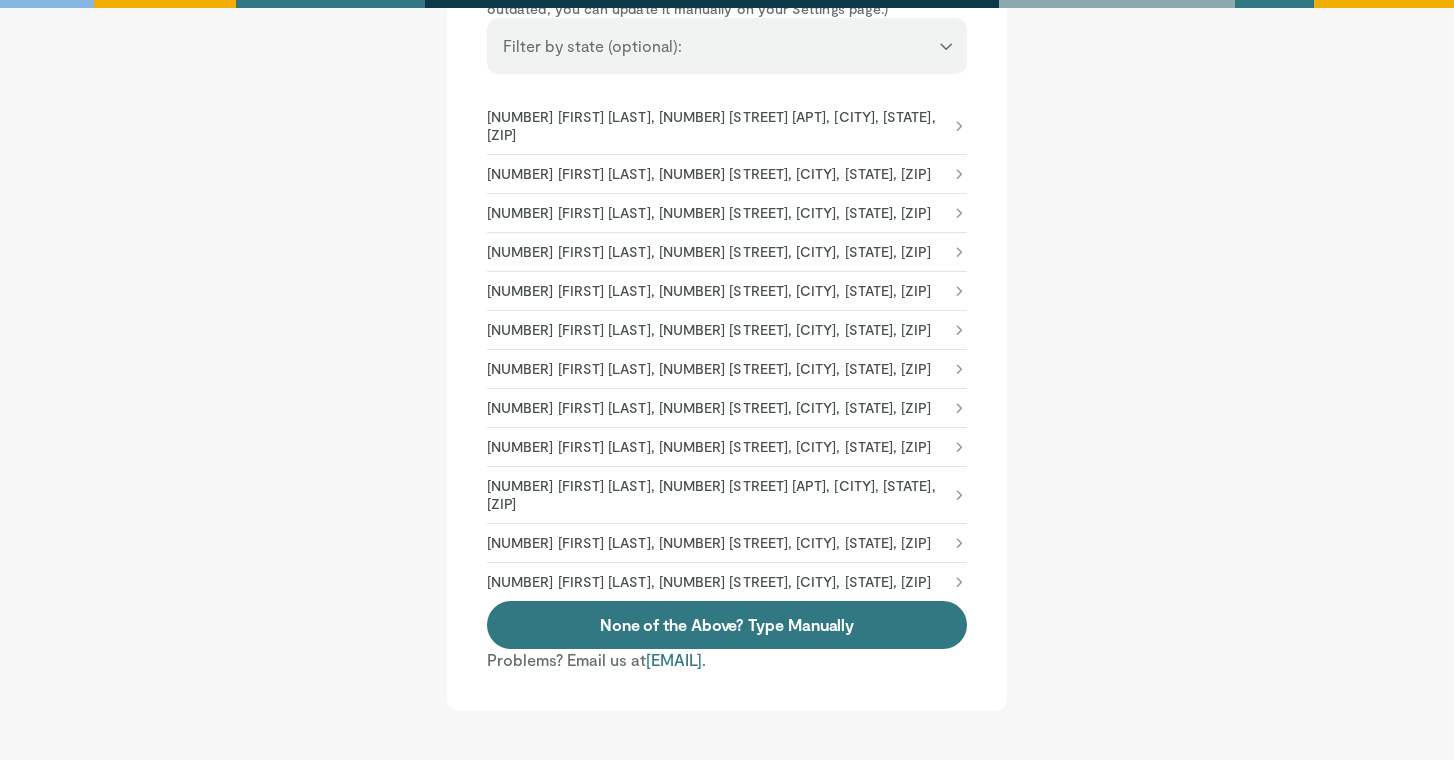 click on "1083970842 Priyesh Patel, 9500 Euclid Ave # G58, Cleveland,  OH, 44195-0001" at bounding box center [727, 495] 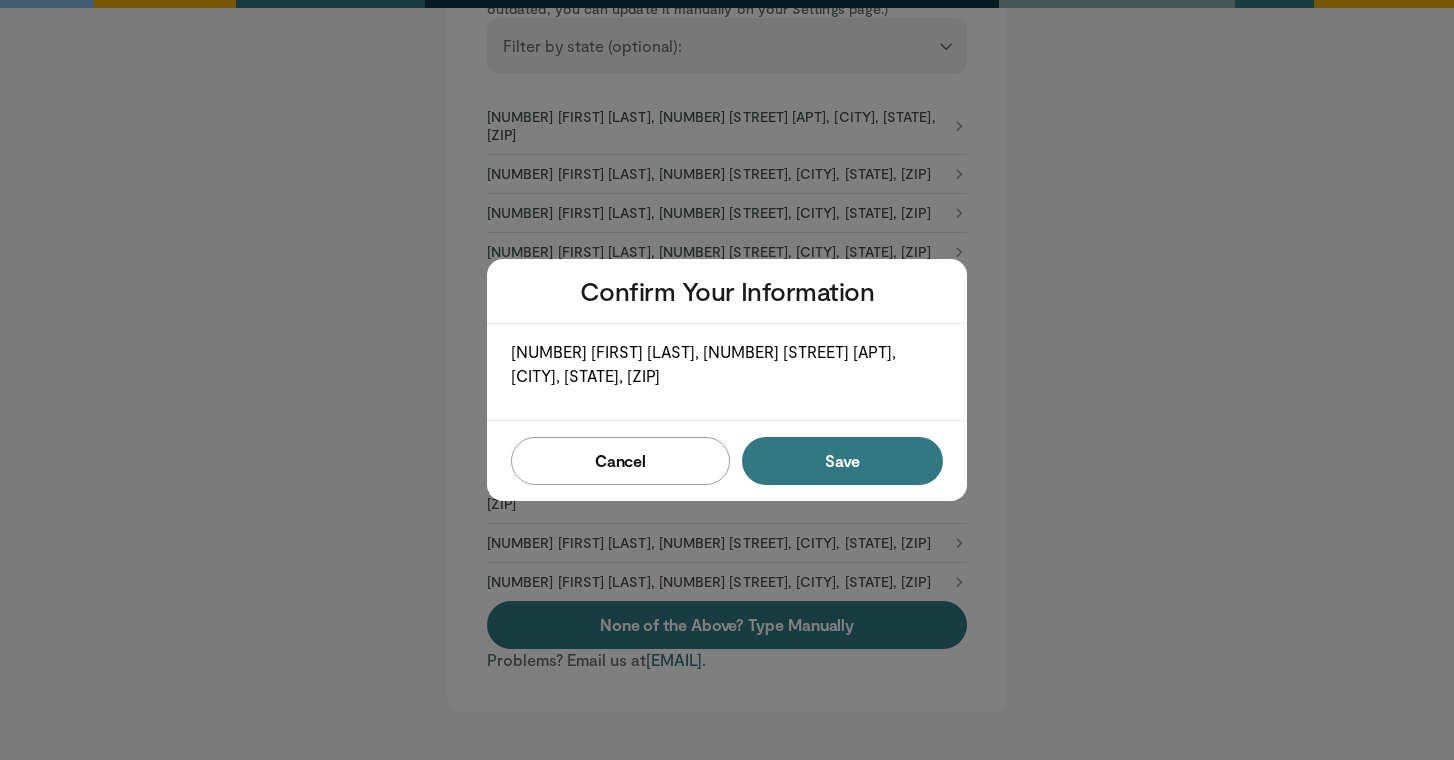 click on "Cancel" at bounding box center (620, 461) 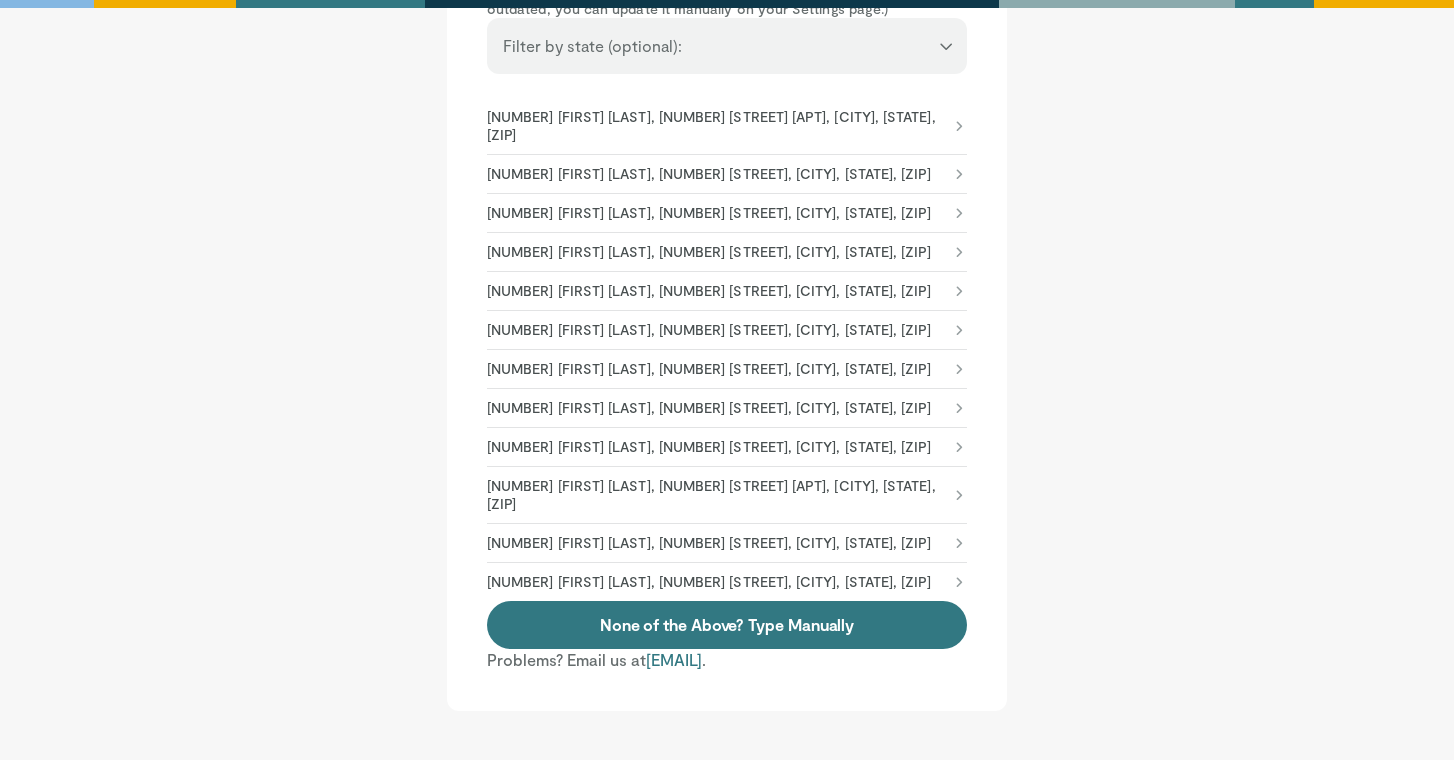click on "1821417130 Priyesh Patel, 3601 The Vanderbilt Clinic, Nashville,  TN, 37232-2200" at bounding box center [709, 543] 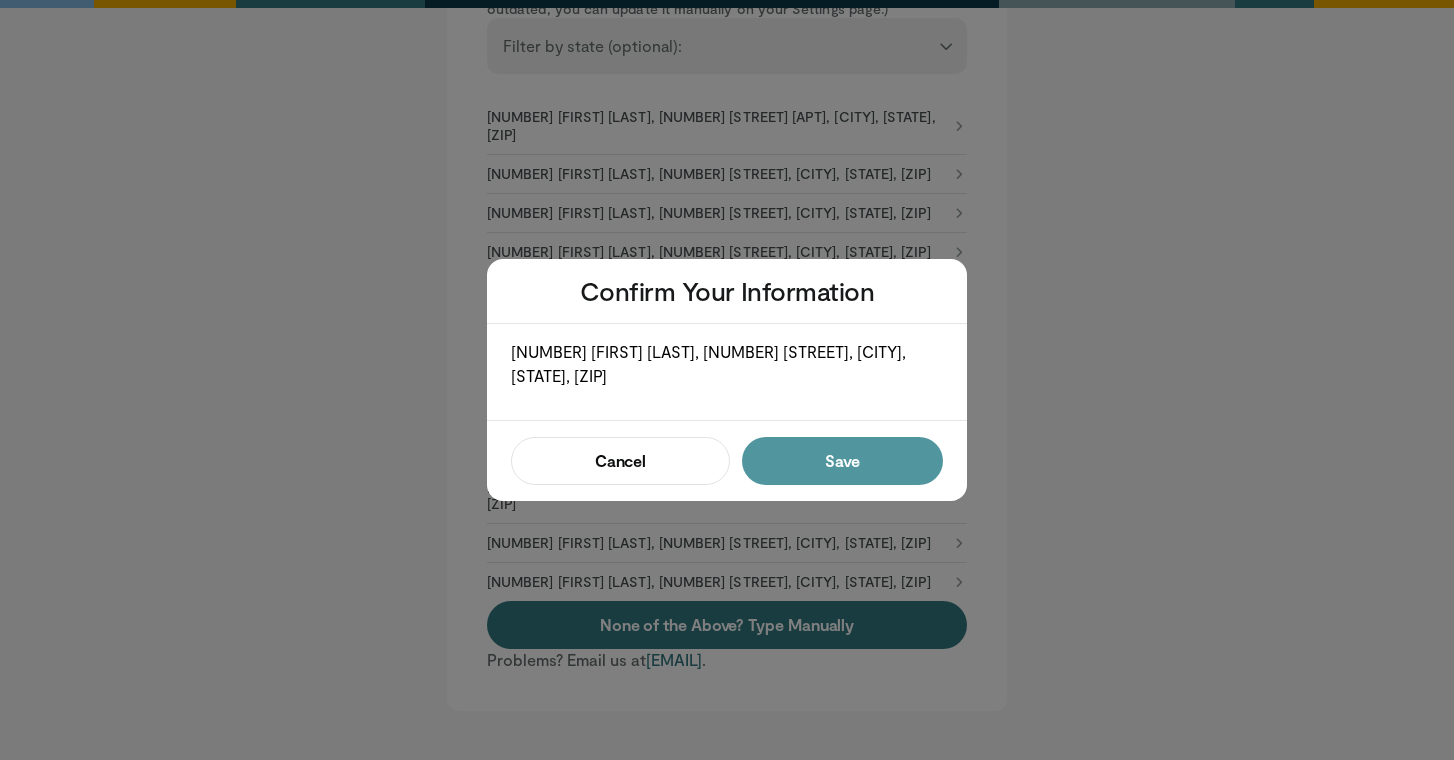 click on "Save" at bounding box center (842, 461) 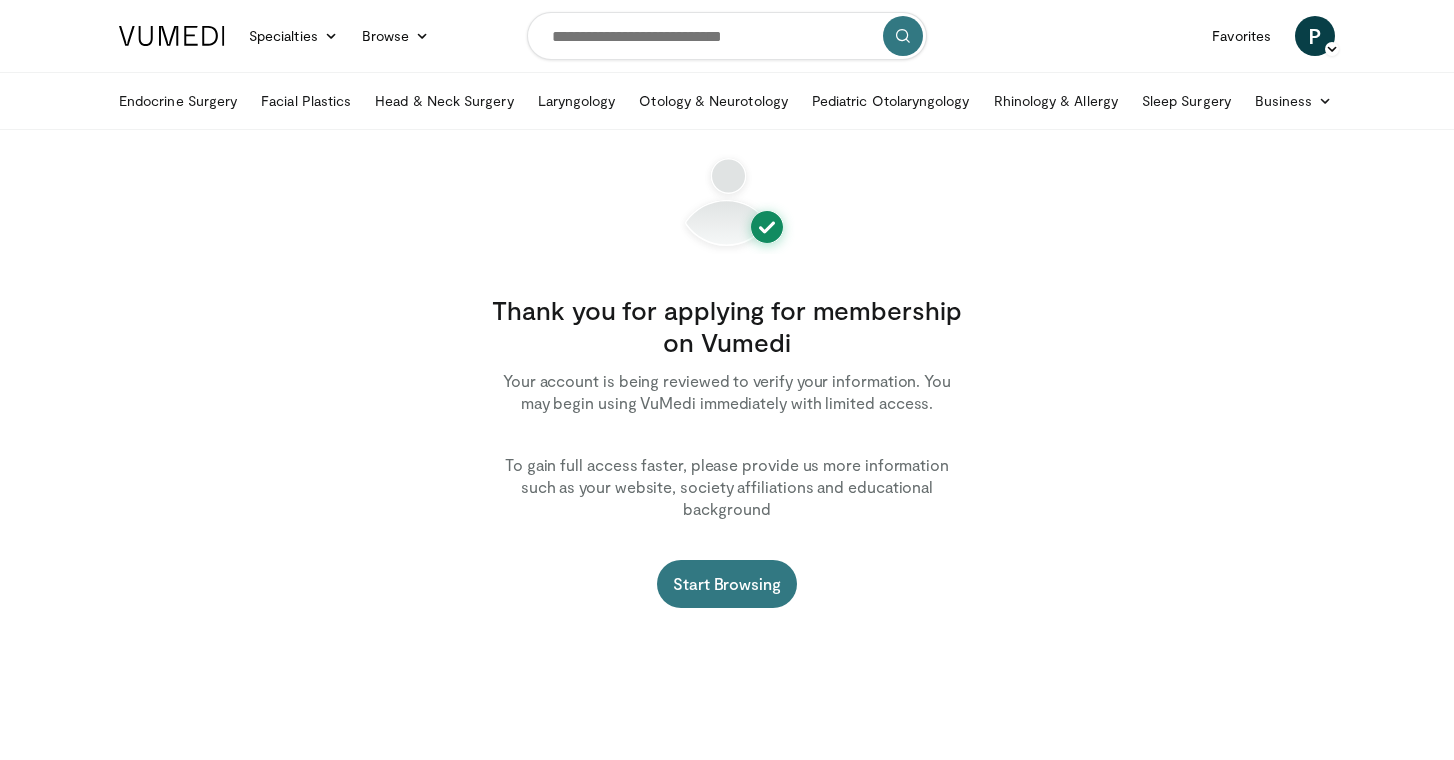 scroll, scrollTop: 0, scrollLeft: 0, axis: both 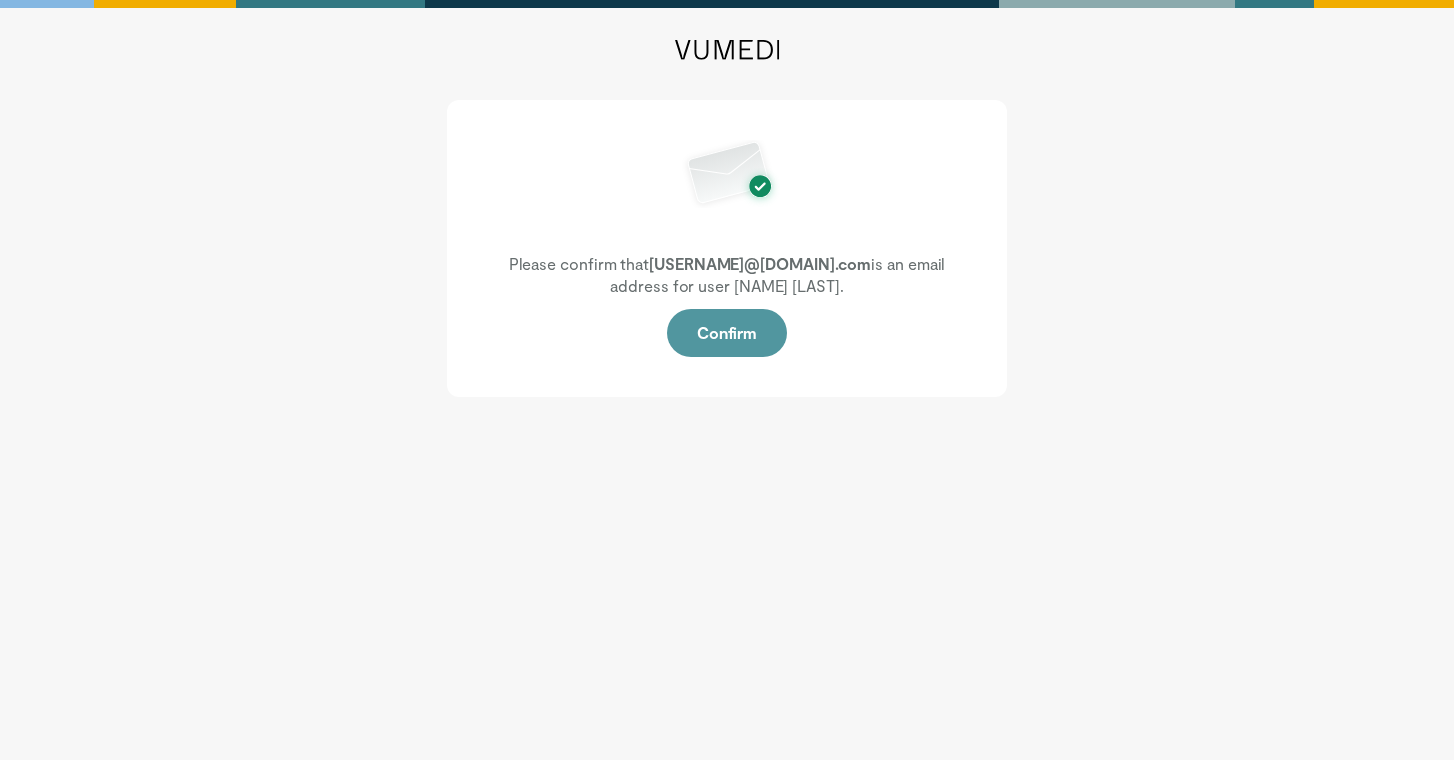 click on "Confirm" at bounding box center (727, 333) 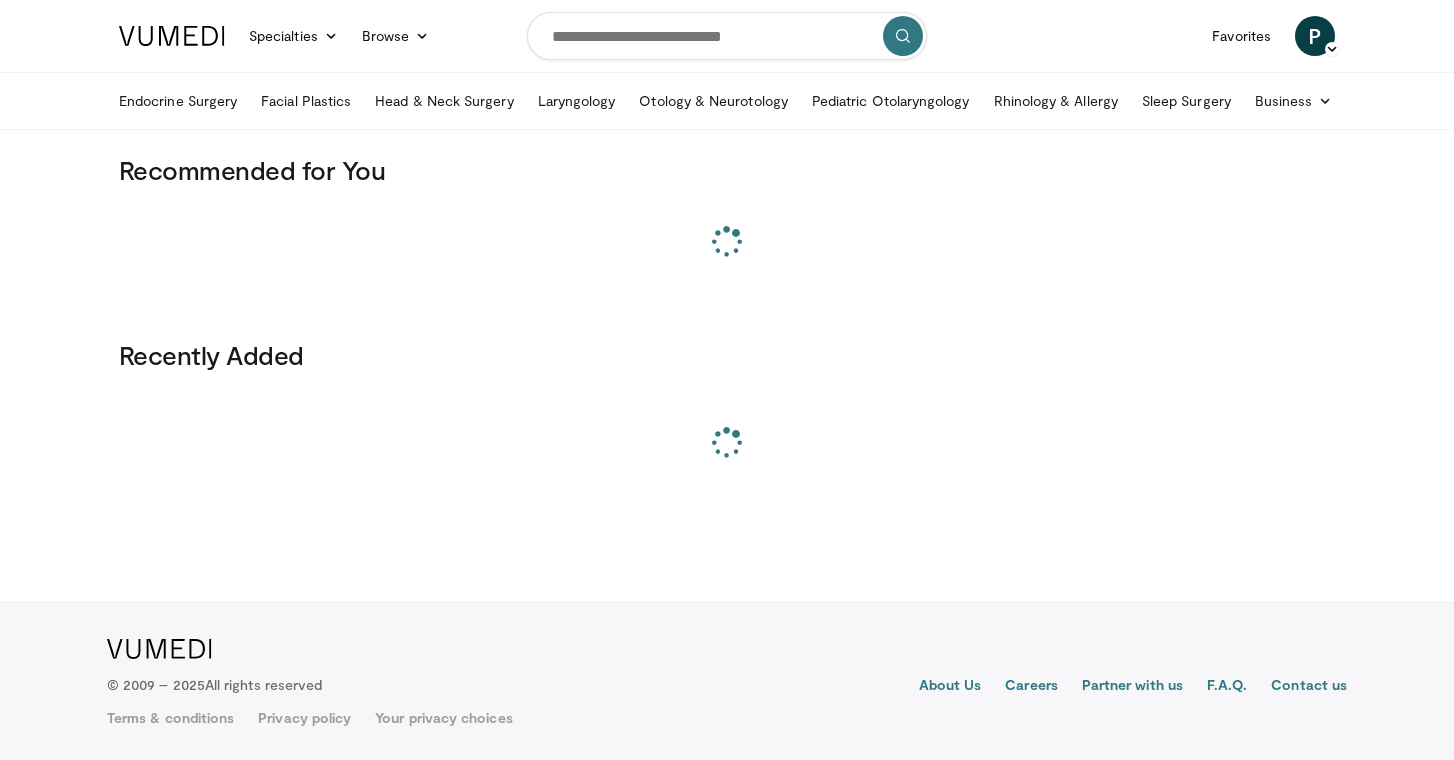 scroll, scrollTop: 0, scrollLeft: 0, axis: both 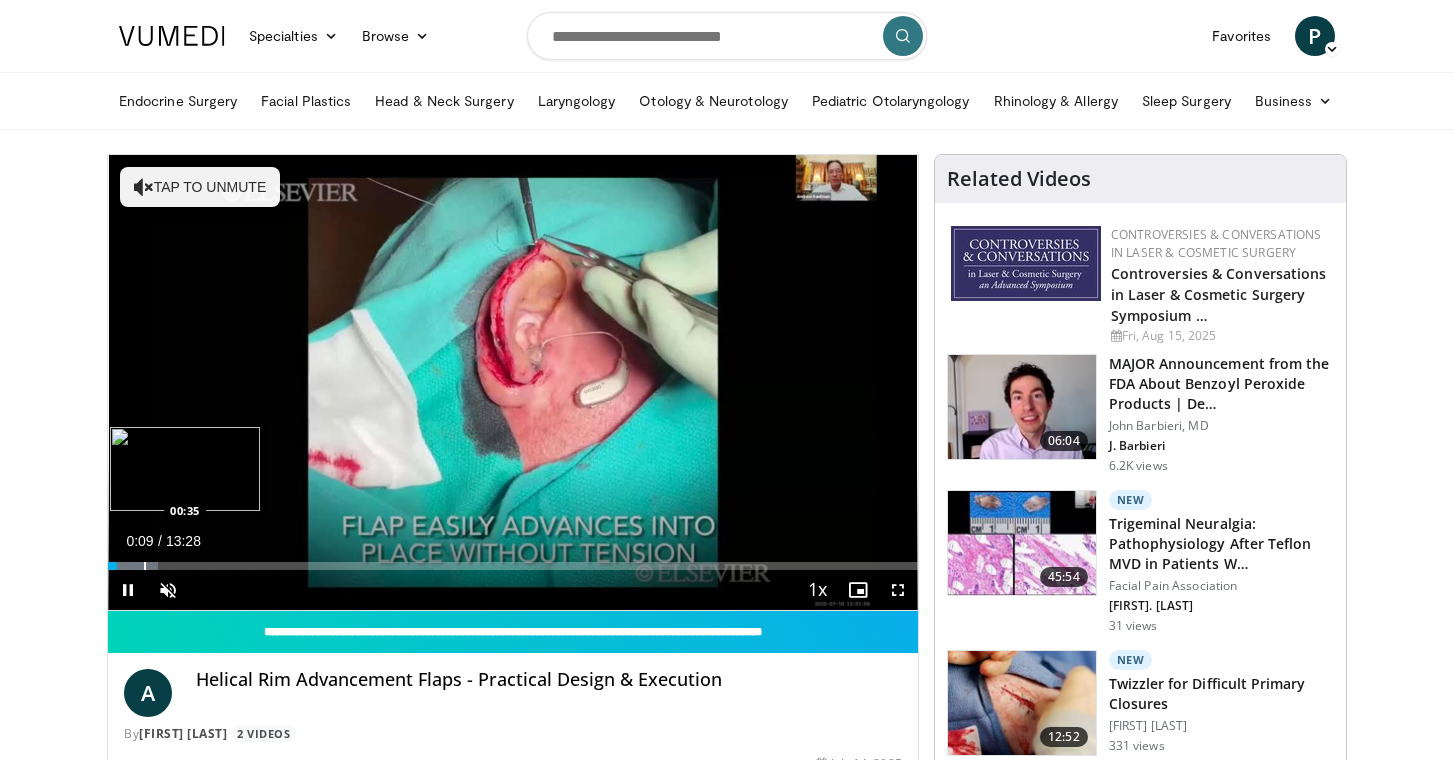 click at bounding box center [145, 566] 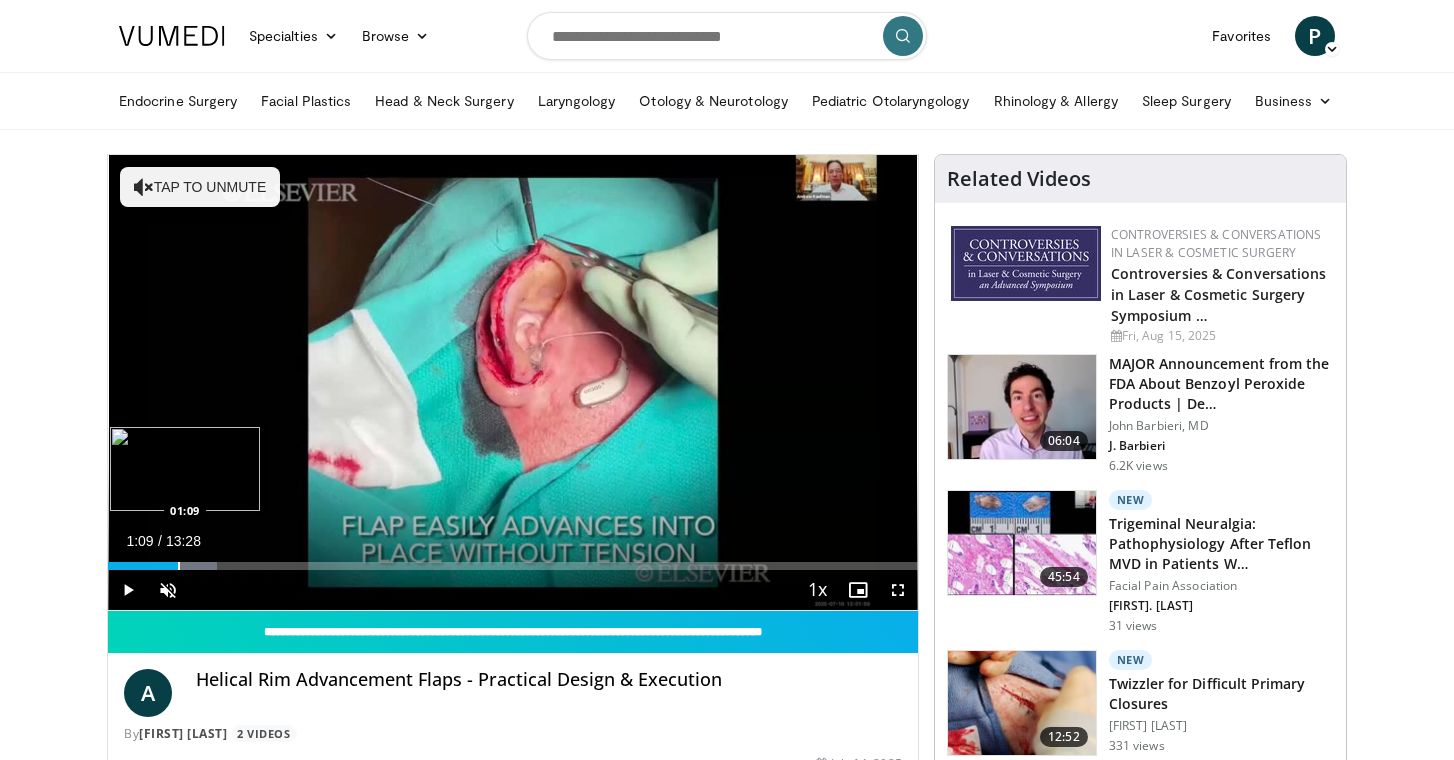 click on "Loaded :  13.49% 00:40 01:09" at bounding box center [513, 560] 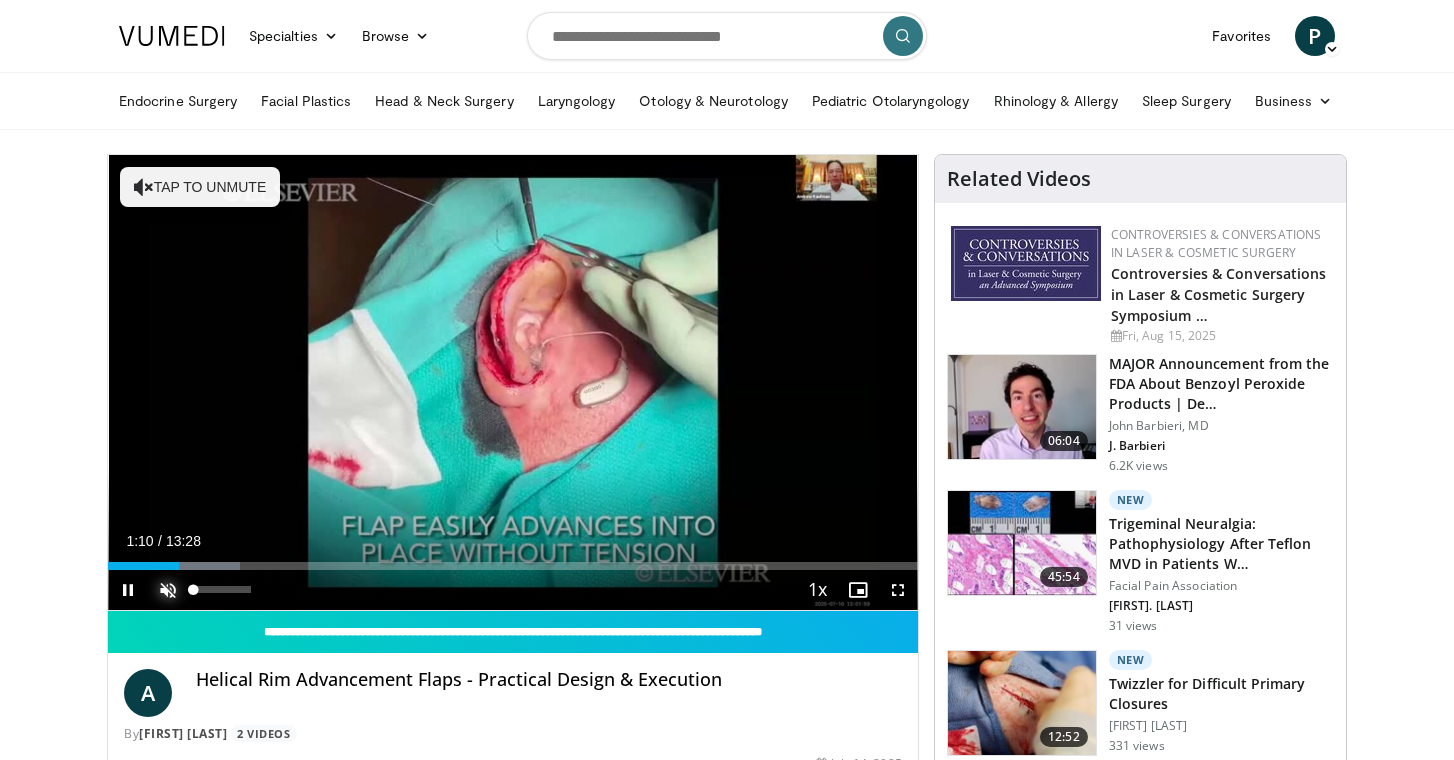 click at bounding box center [168, 590] 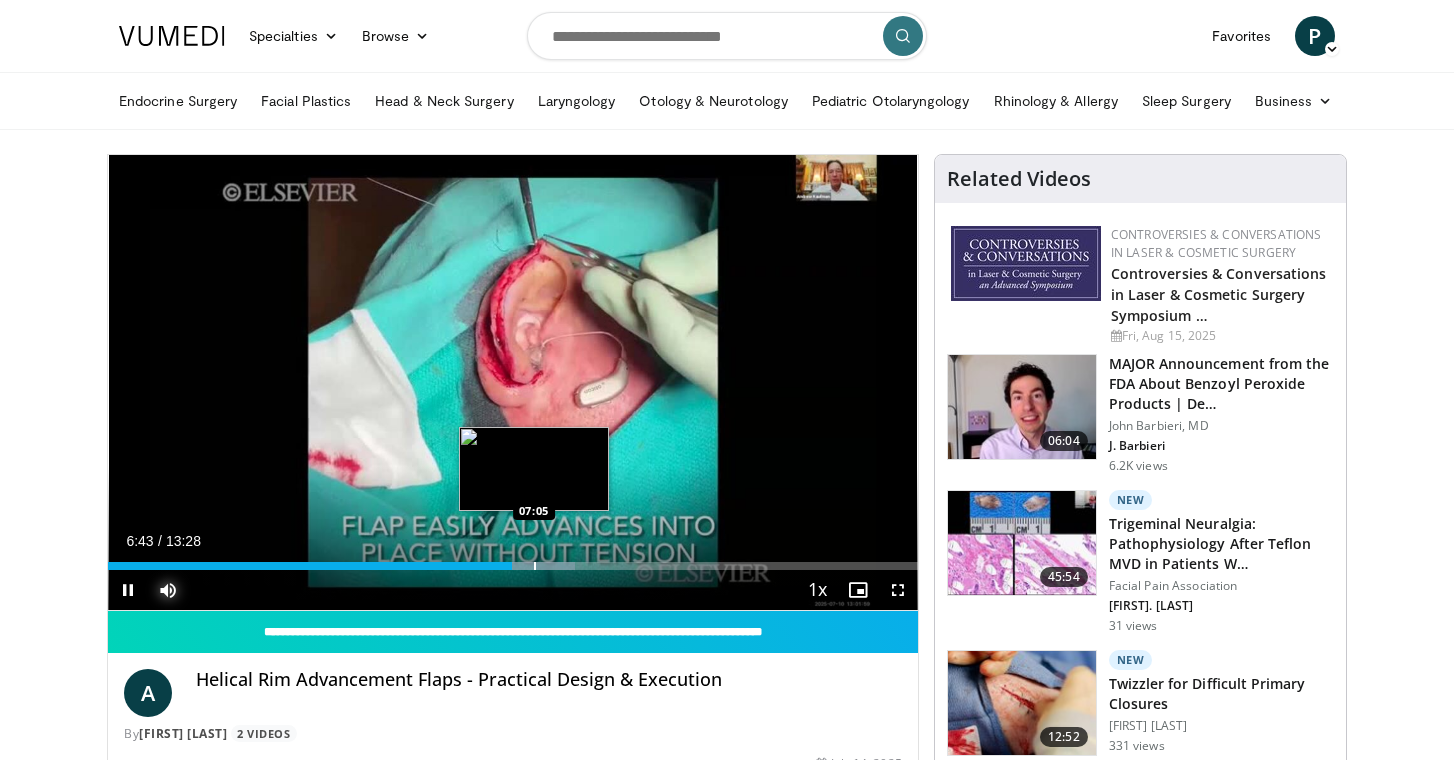 click on "Loaded :  57.67% 06:43 07:05" at bounding box center (513, 560) 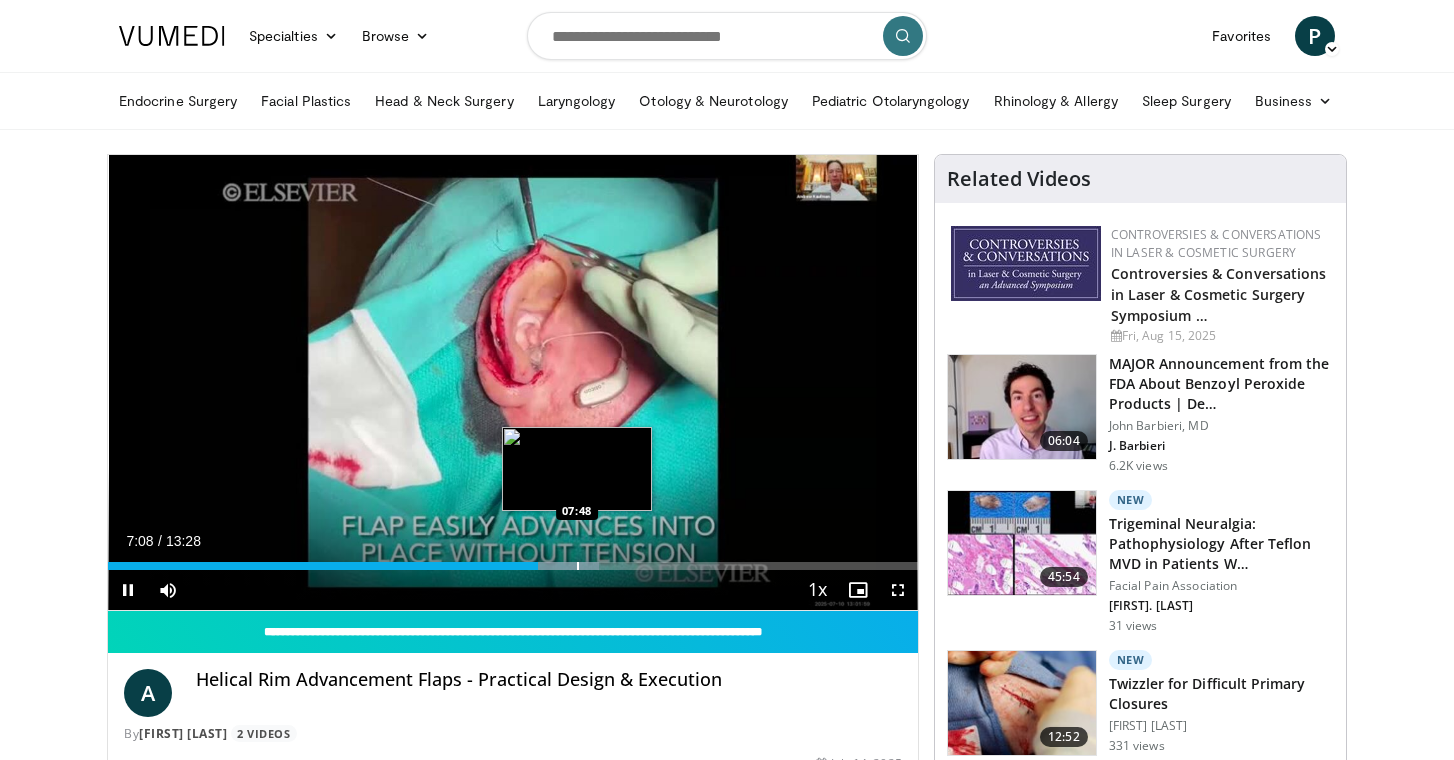 click on "**********" at bounding box center (513, 383) 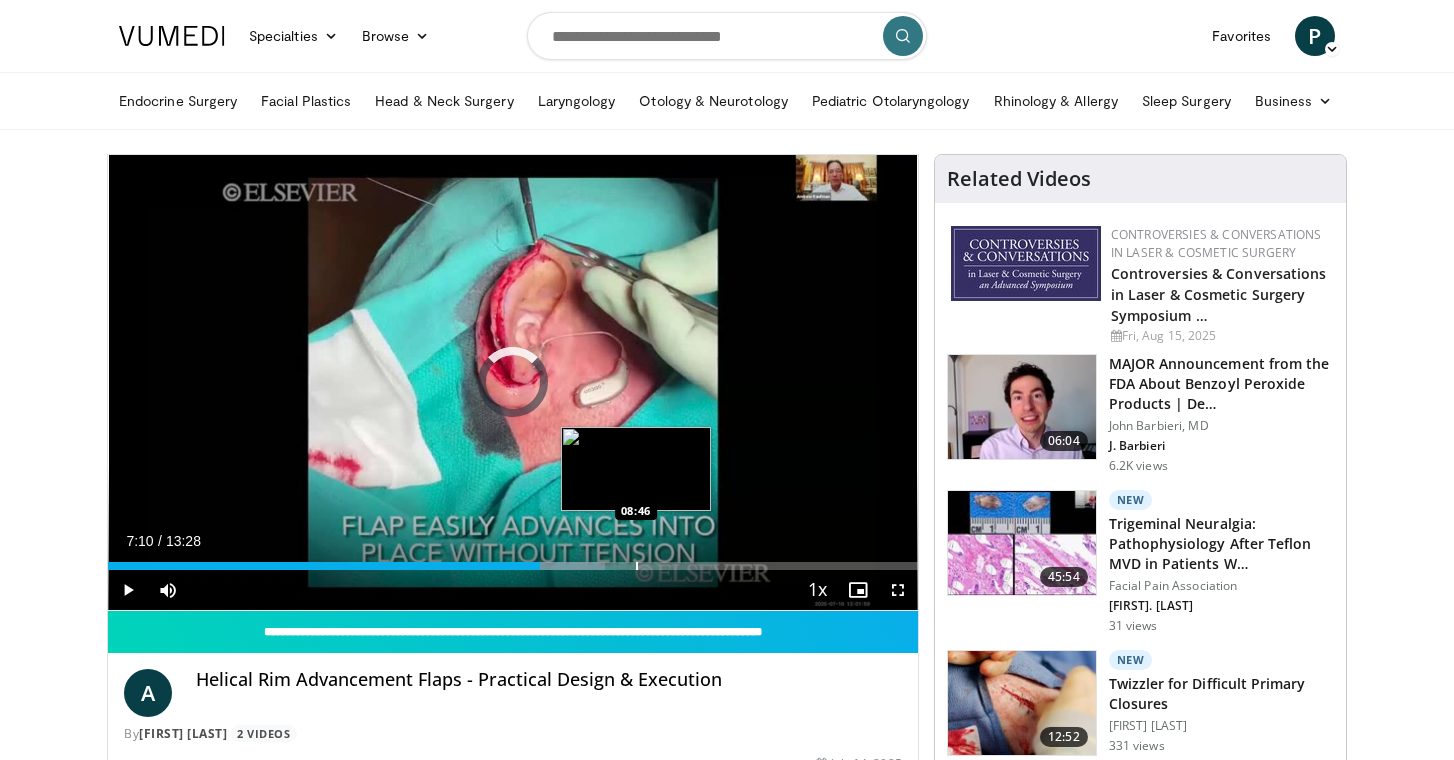 click on "Loaded :  61.35% 07:10 08:46" at bounding box center [513, 560] 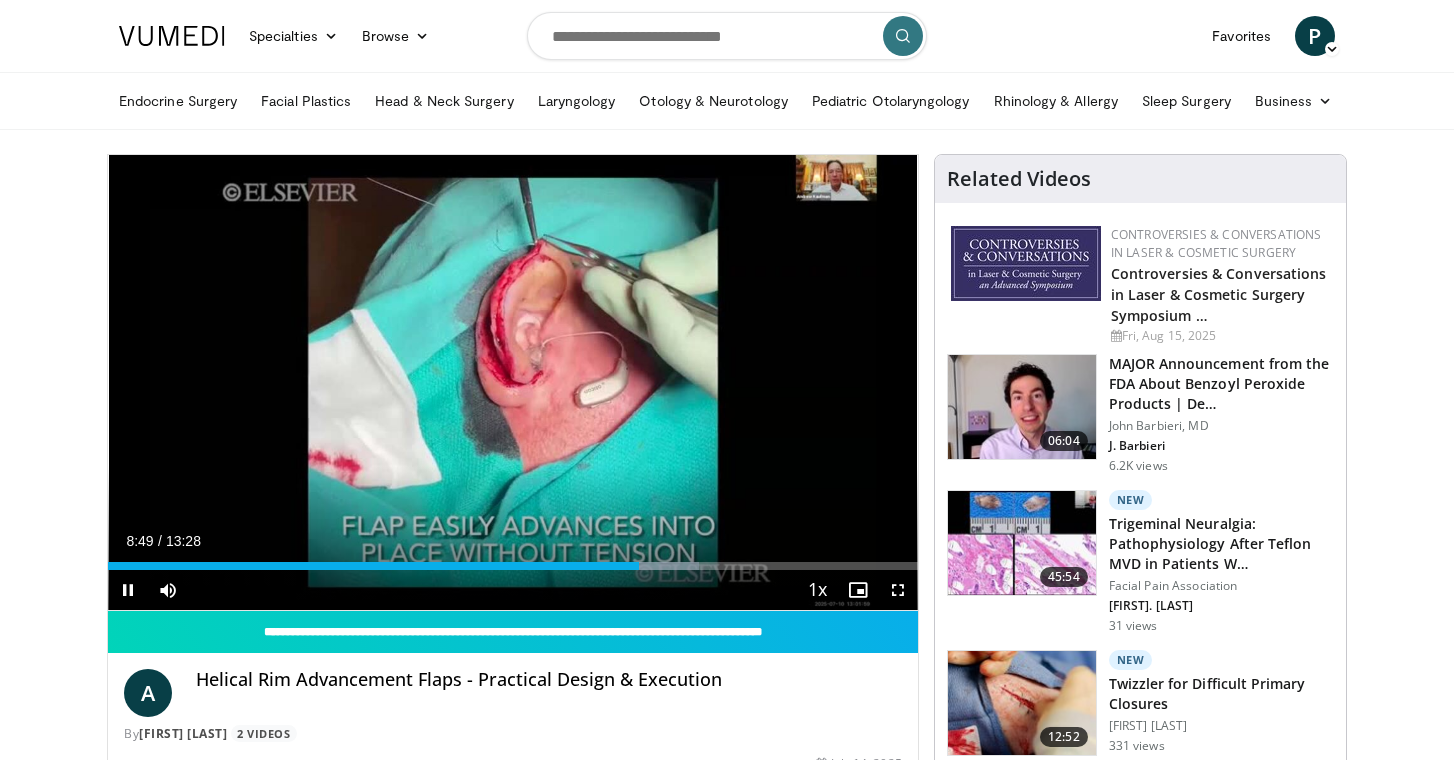 click on "**********" at bounding box center [513, 383] 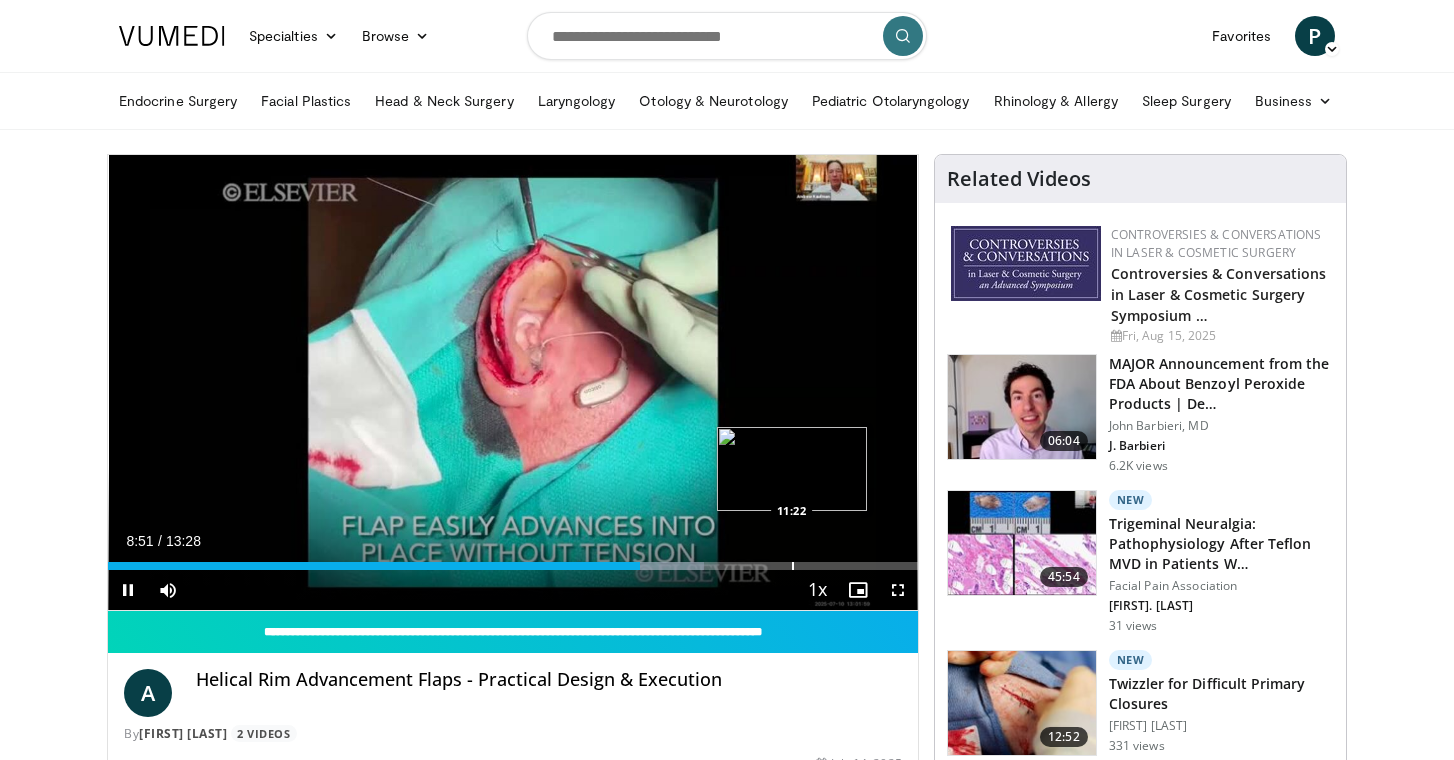 click on "Loaded :  73.62% 08:51 11:22" at bounding box center [513, 560] 